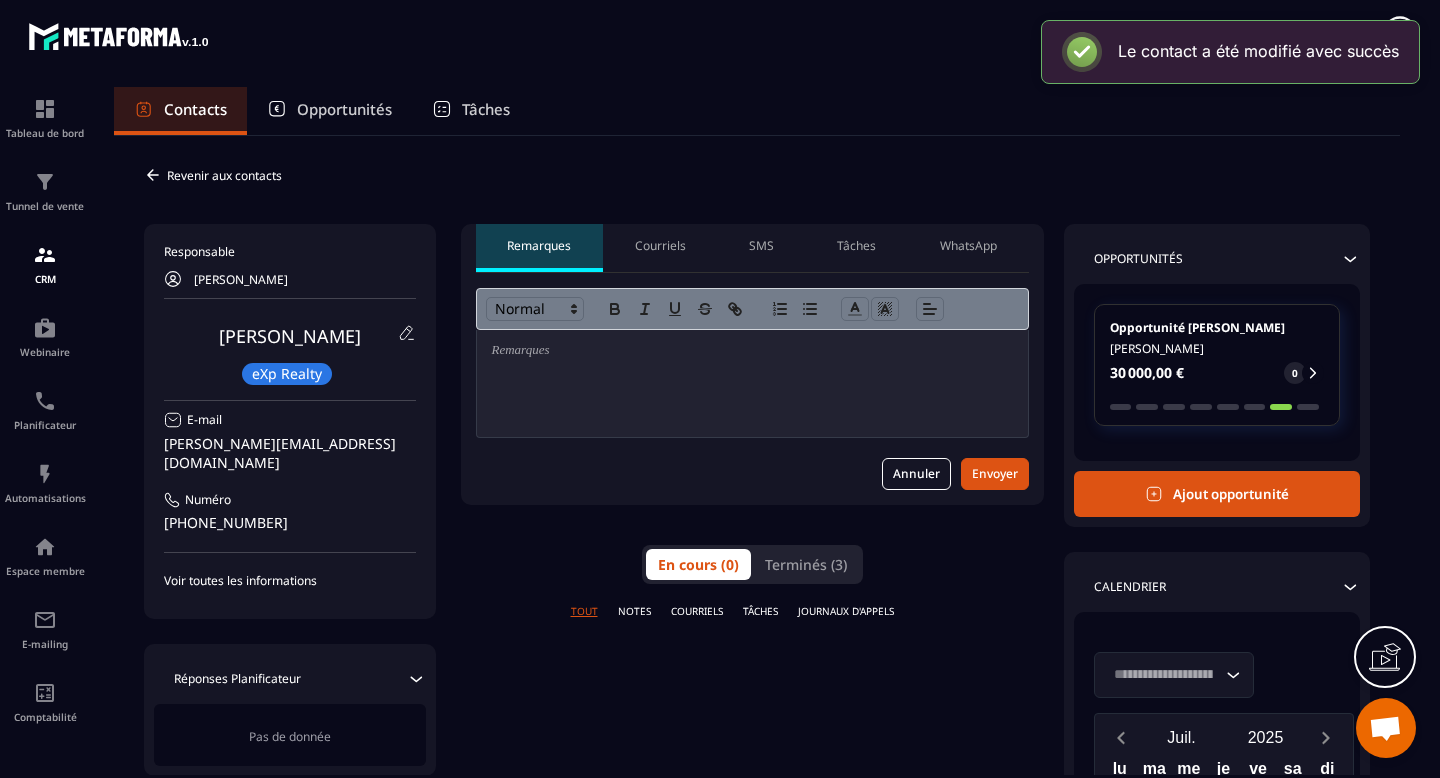 scroll, scrollTop: 0, scrollLeft: 0, axis: both 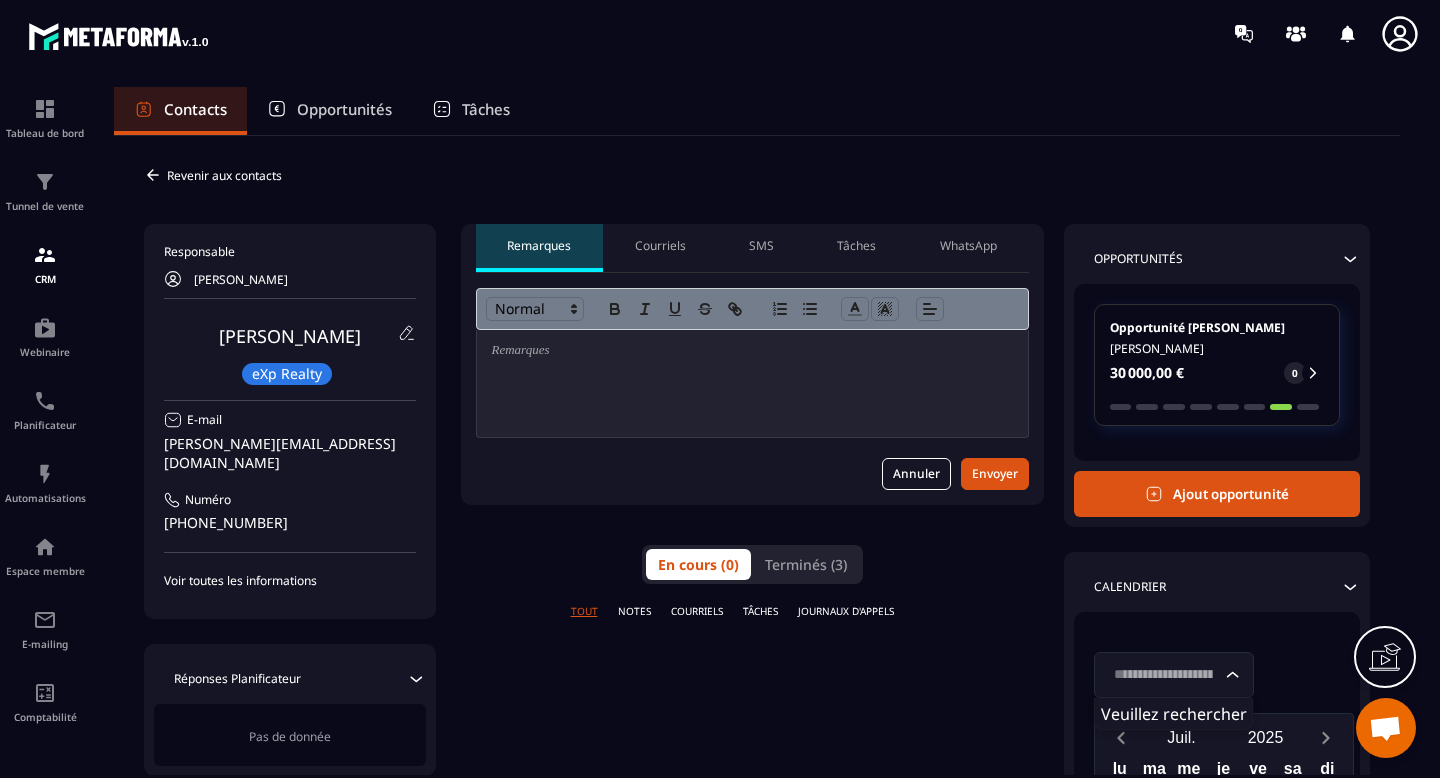 click 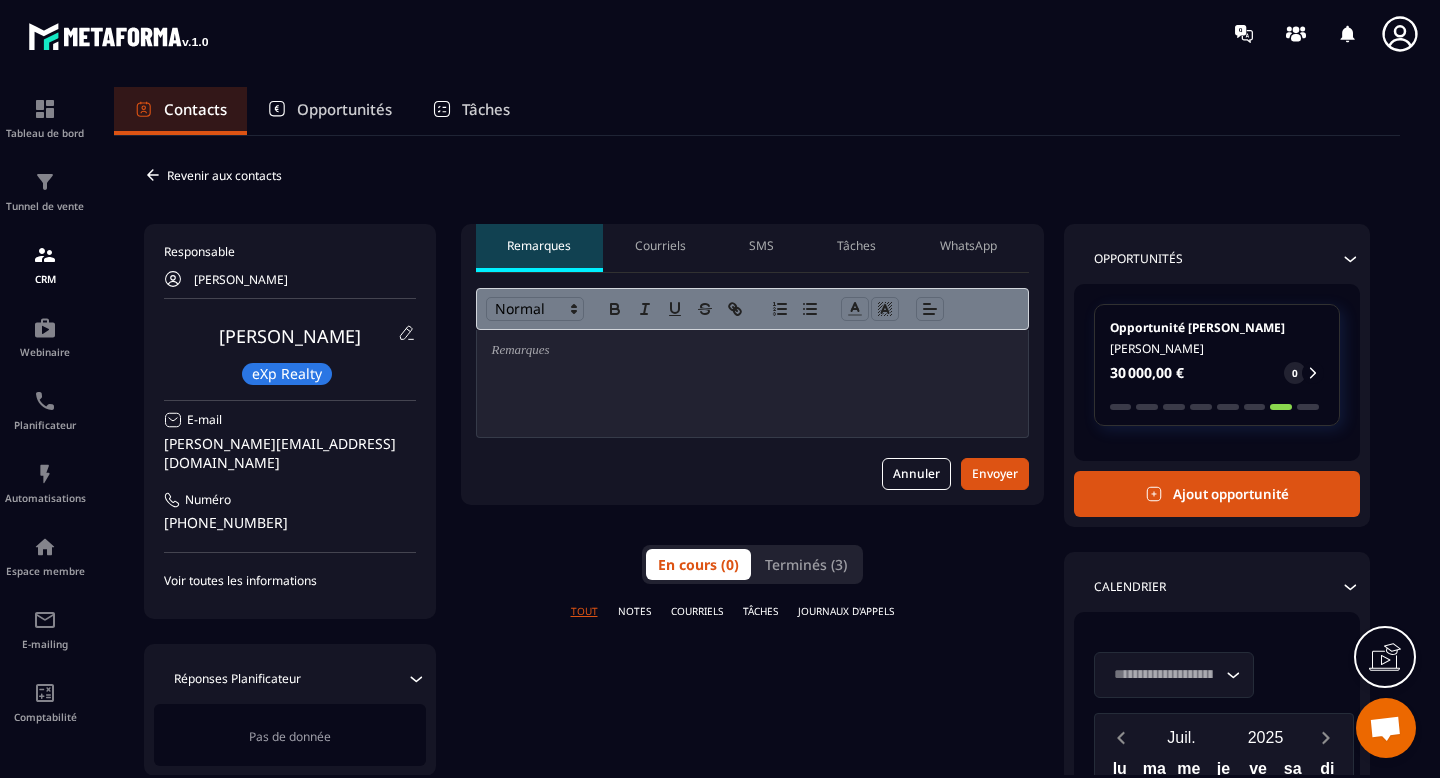 click on "**********" at bounding box center (752, 679) 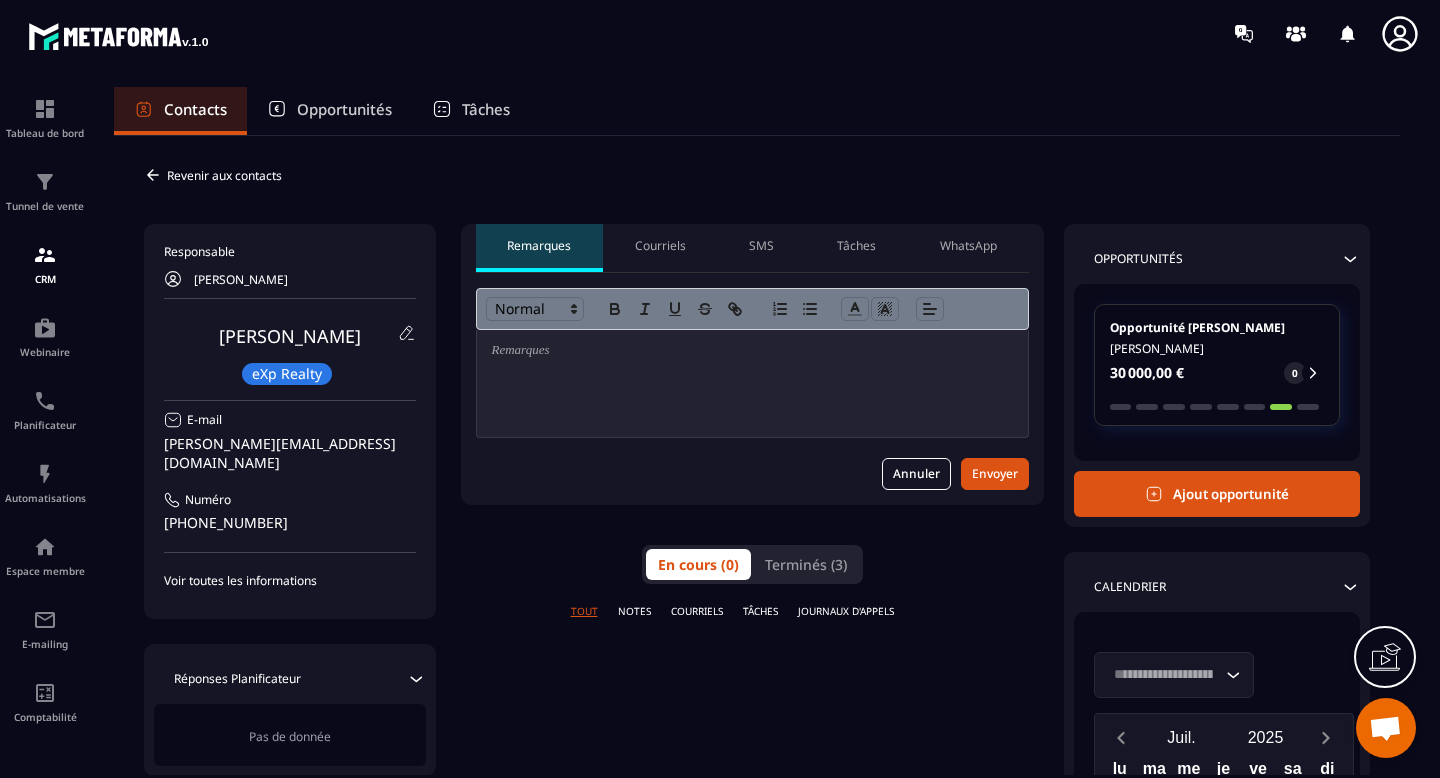 click on "Voir toutes les informations" 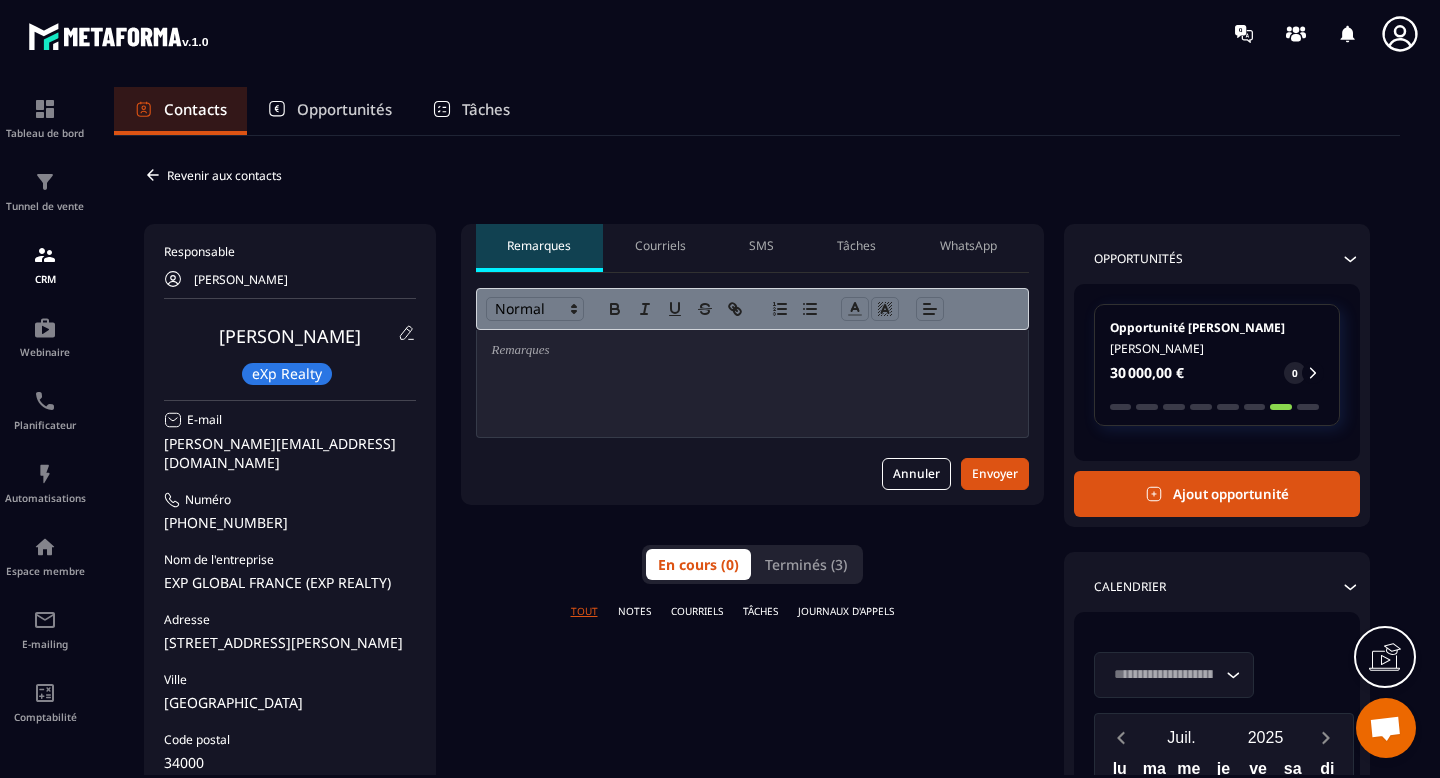 click on "Courriels" at bounding box center [660, 246] 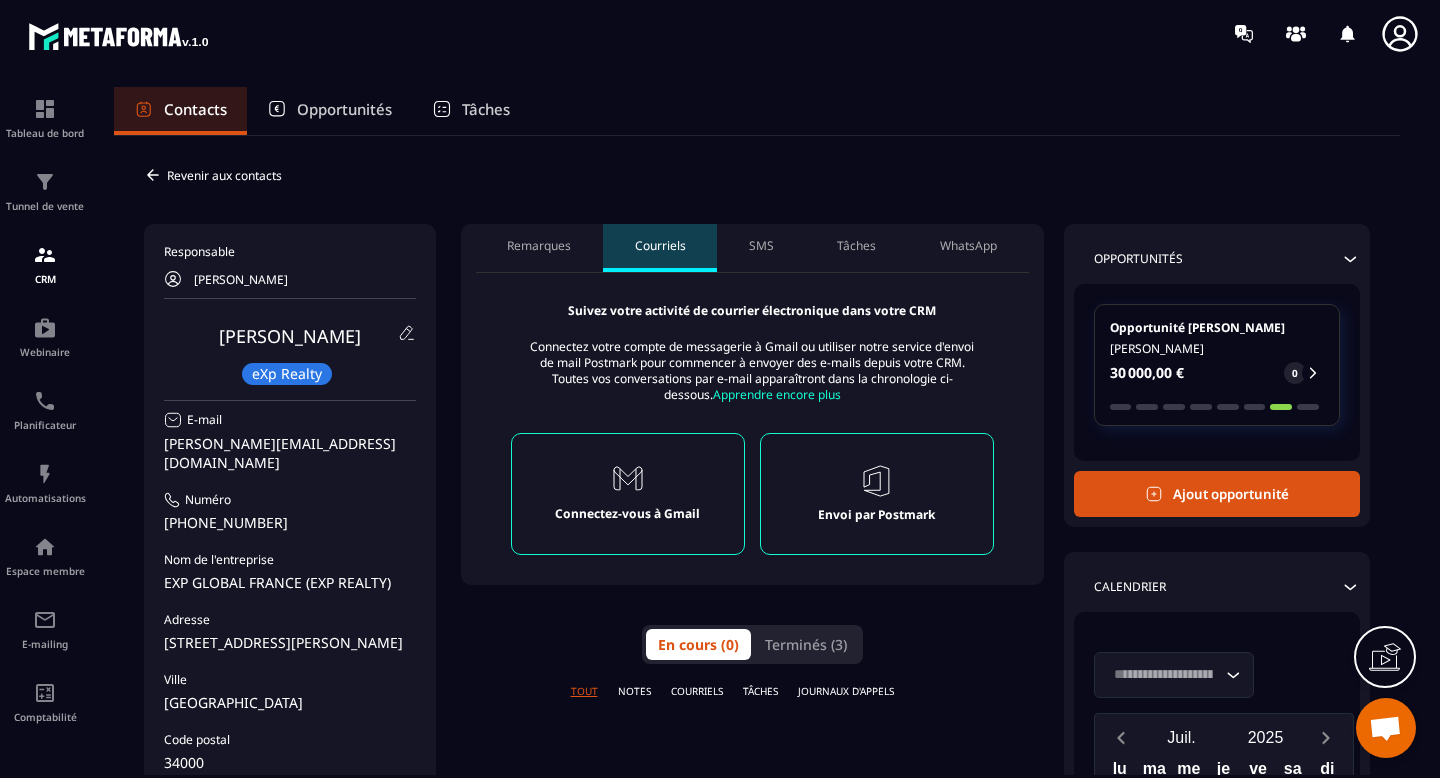 click on "SMS" at bounding box center (761, 248) 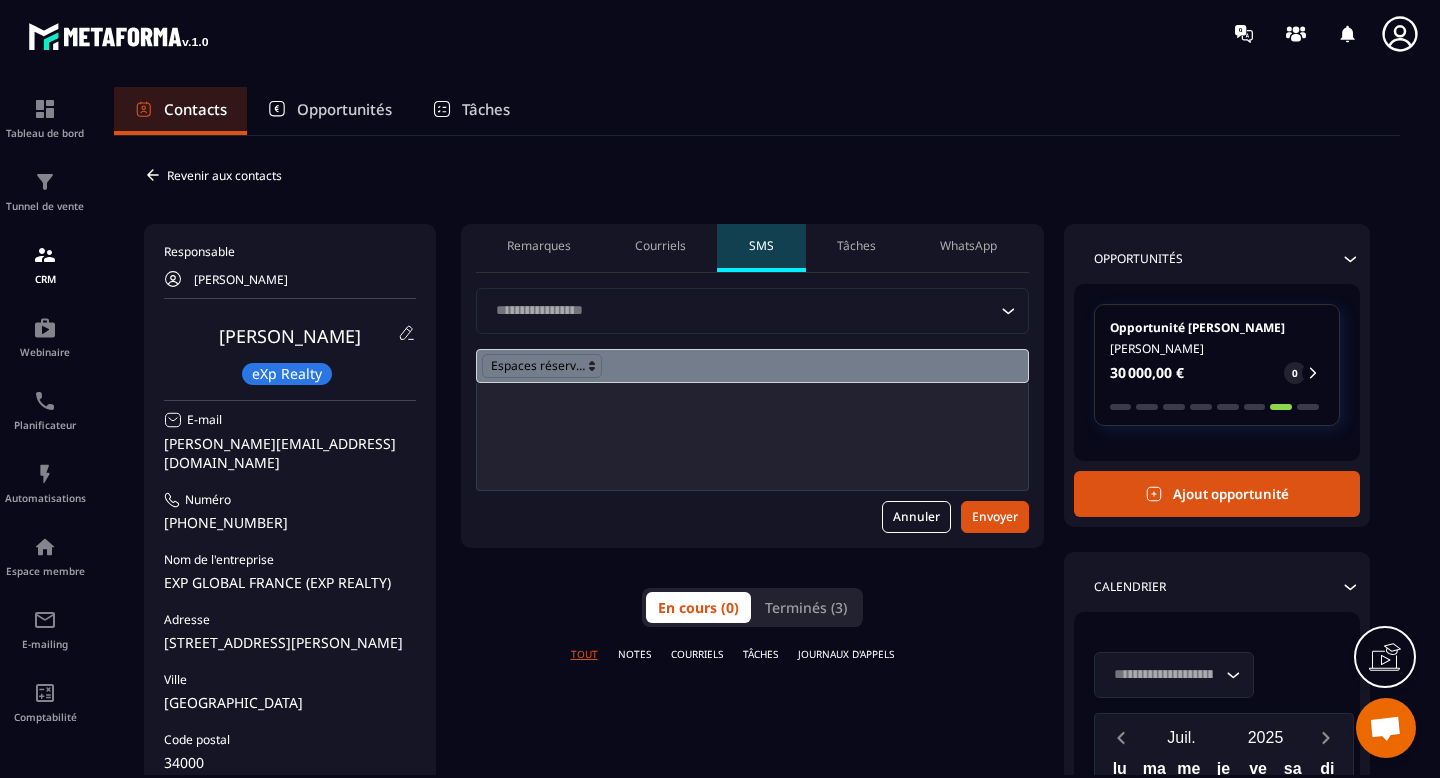 click on "Tâches" at bounding box center (856, 246) 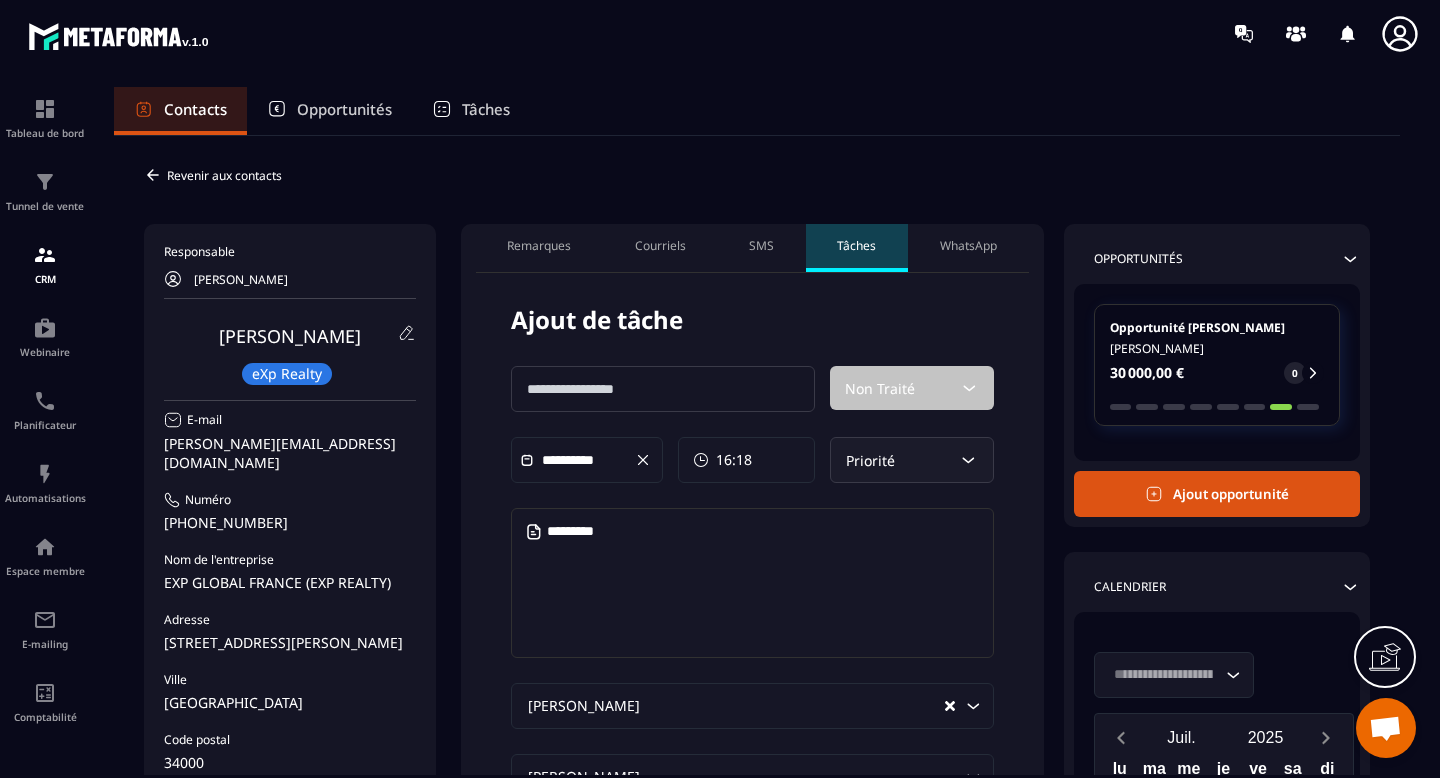 click on "WhatsApp" at bounding box center (968, 248) 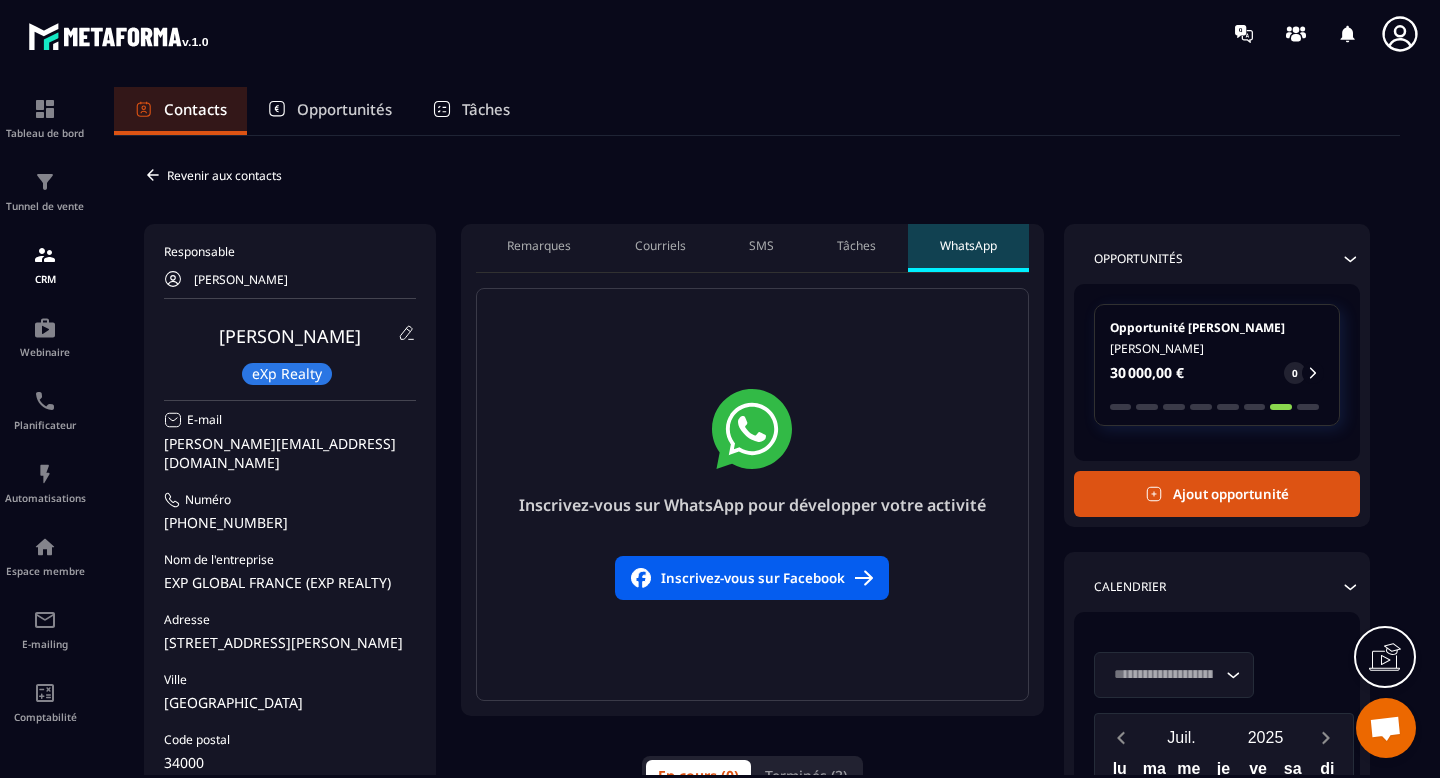 click on "Remarques" at bounding box center (539, 246) 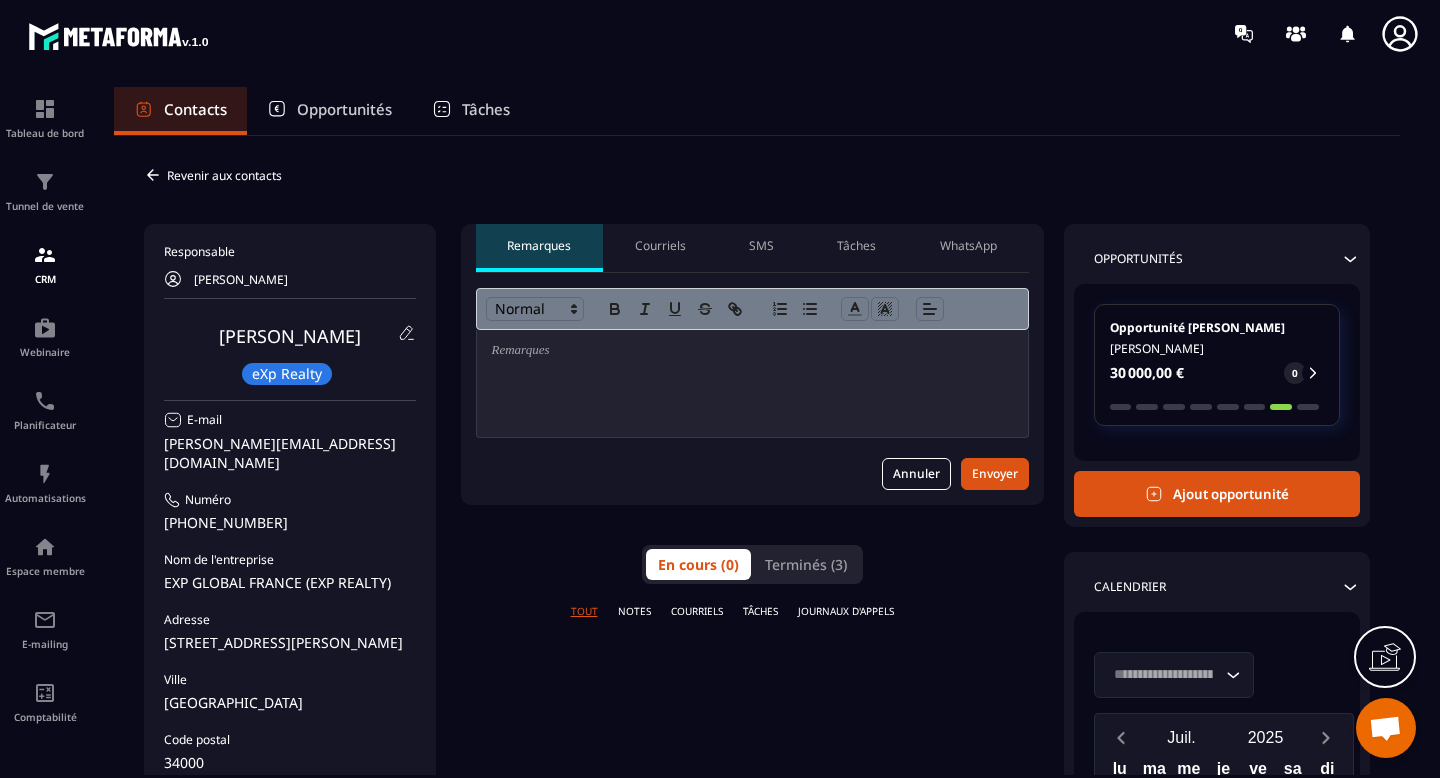click 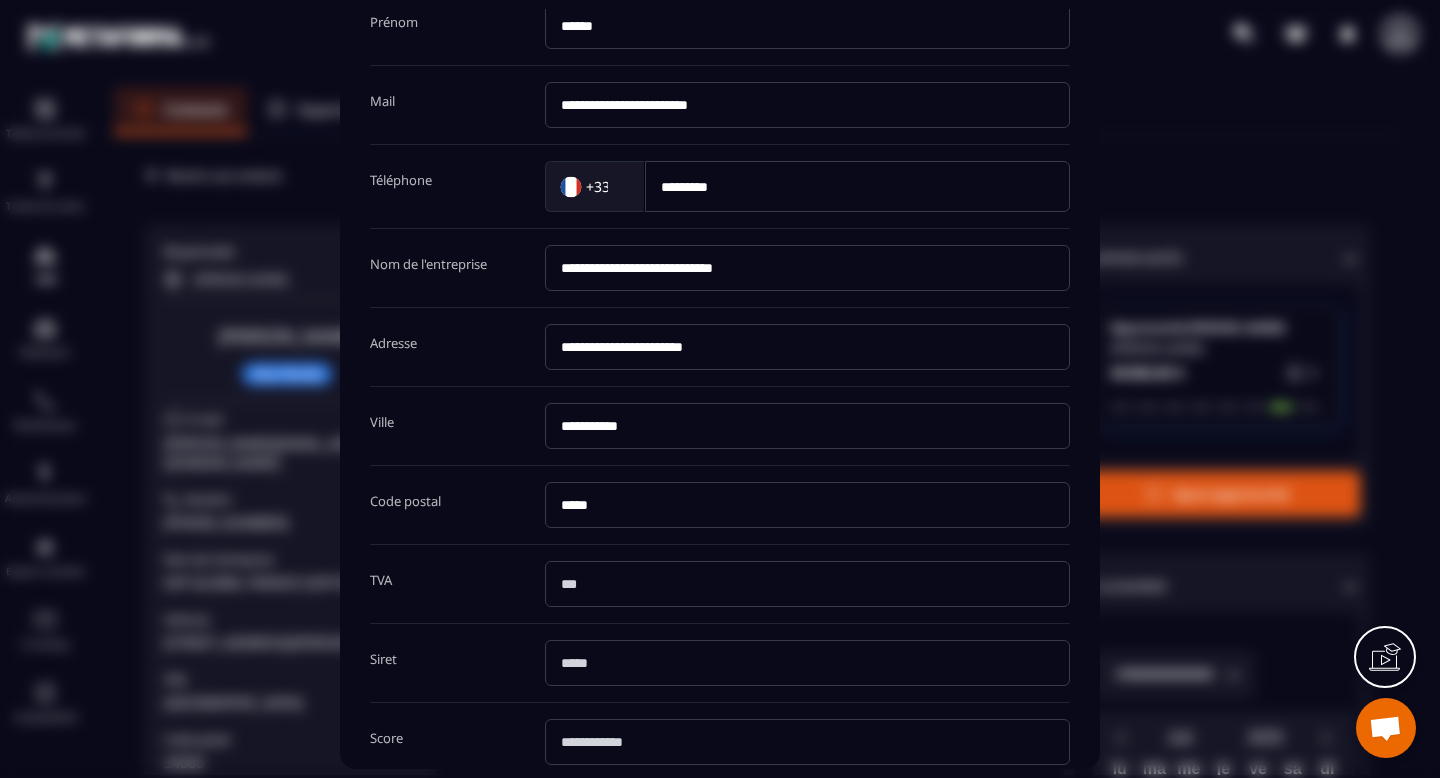 scroll, scrollTop: 339, scrollLeft: 0, axis: vertical 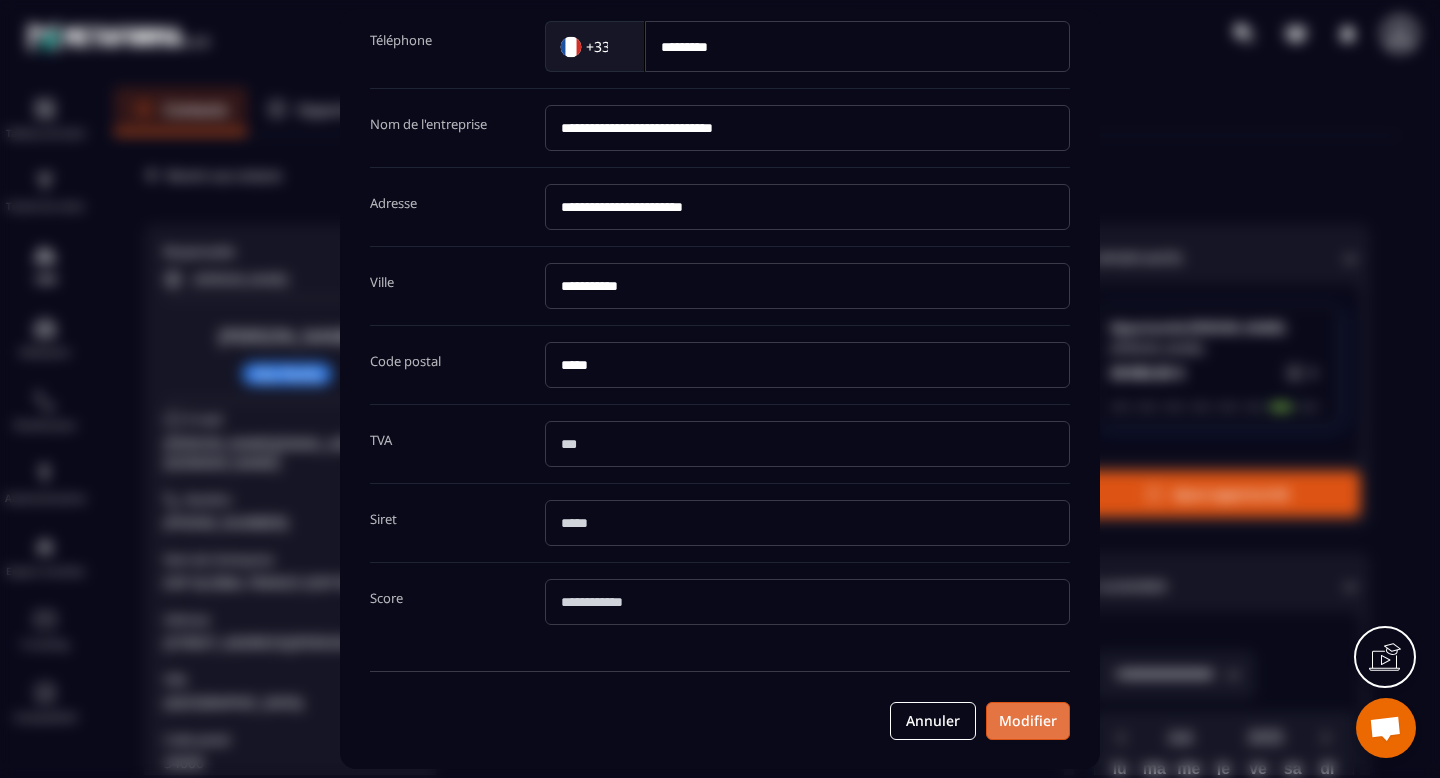 click on "Modifier" at bounding box center (1028, 721) 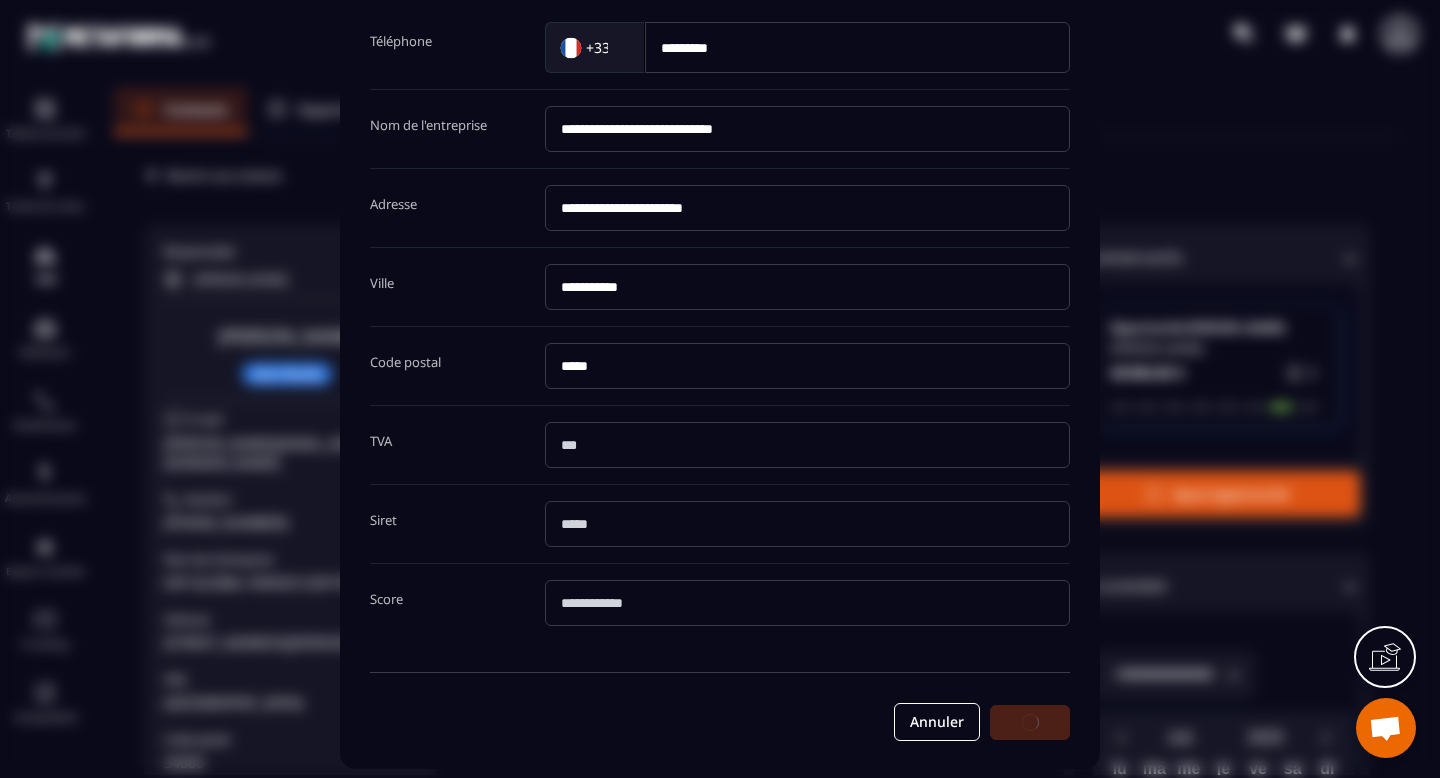 scroll, scrollTop: 0, scrollLeft: 0, axis: both 